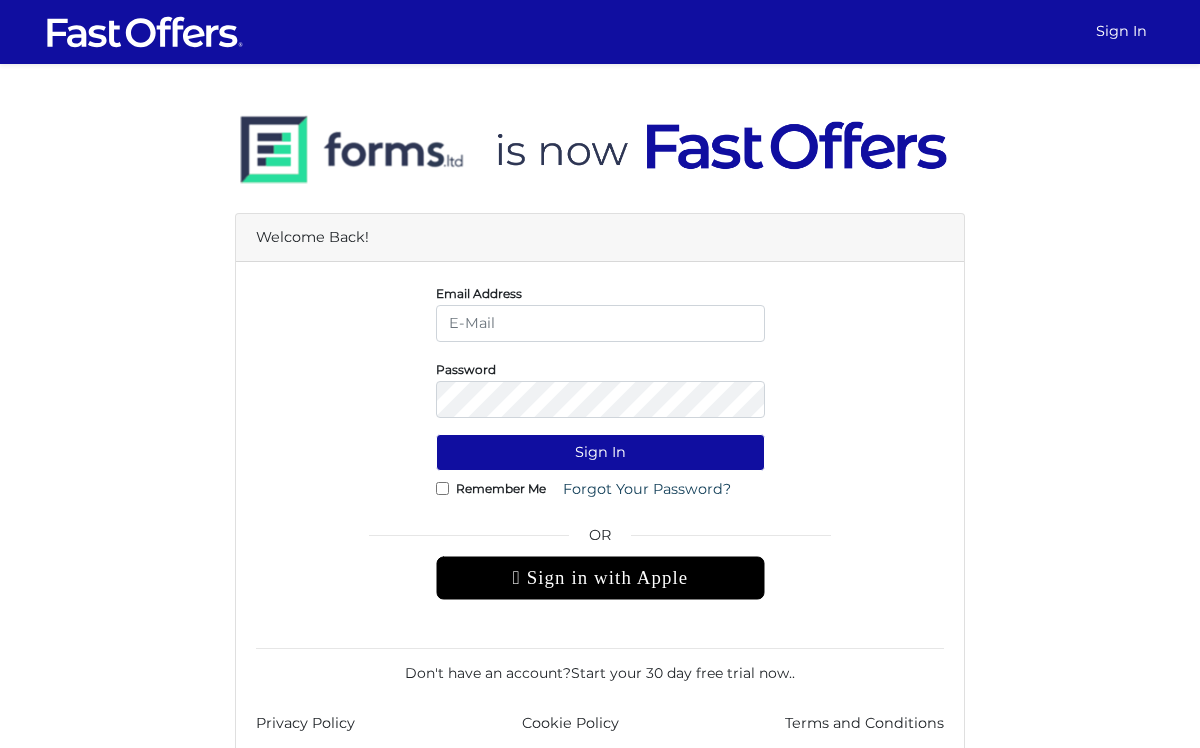 scroll, scrollTop: 0, scrollLeft: 0, axis: both 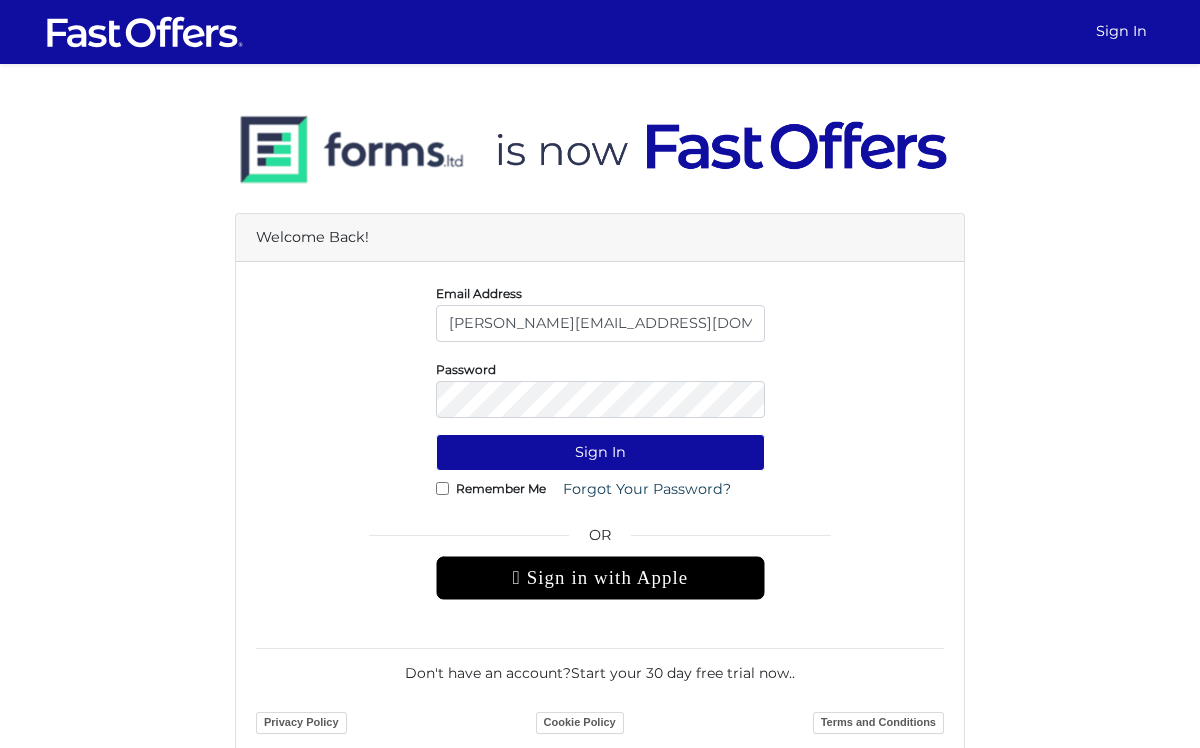 type on "wesley@careyrealestate.ca" 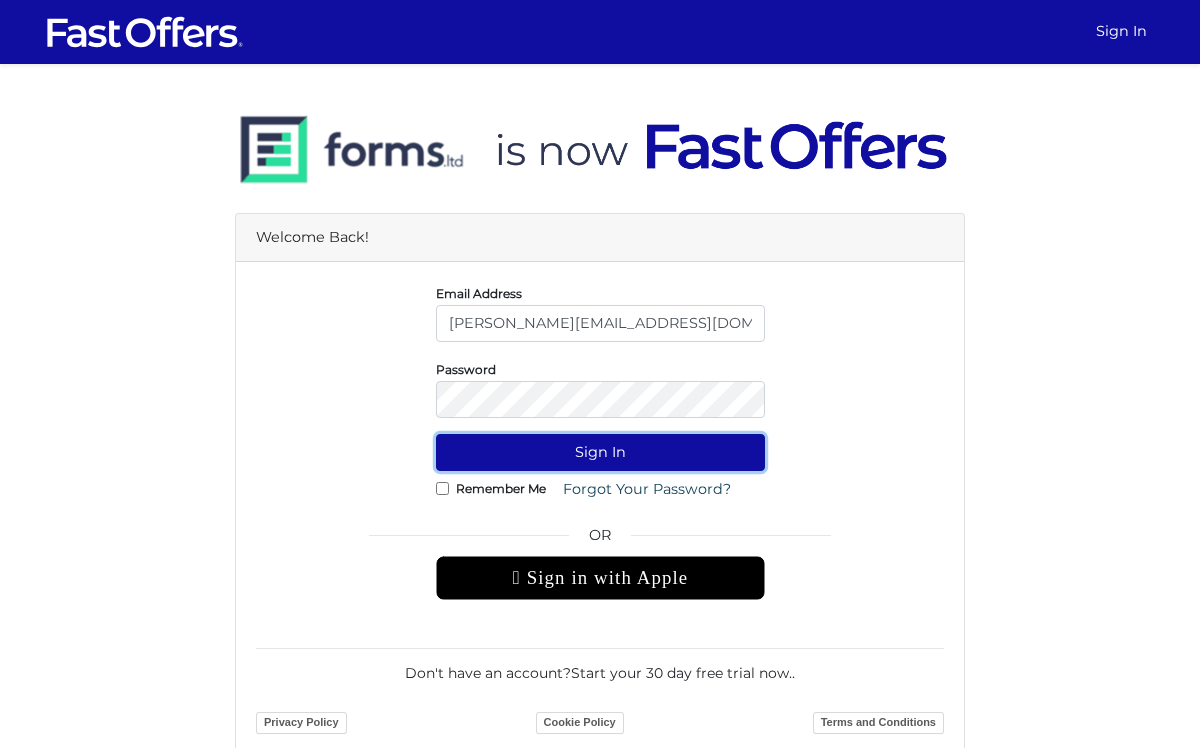 click on "Sign In" at bounding box center [600, 452] 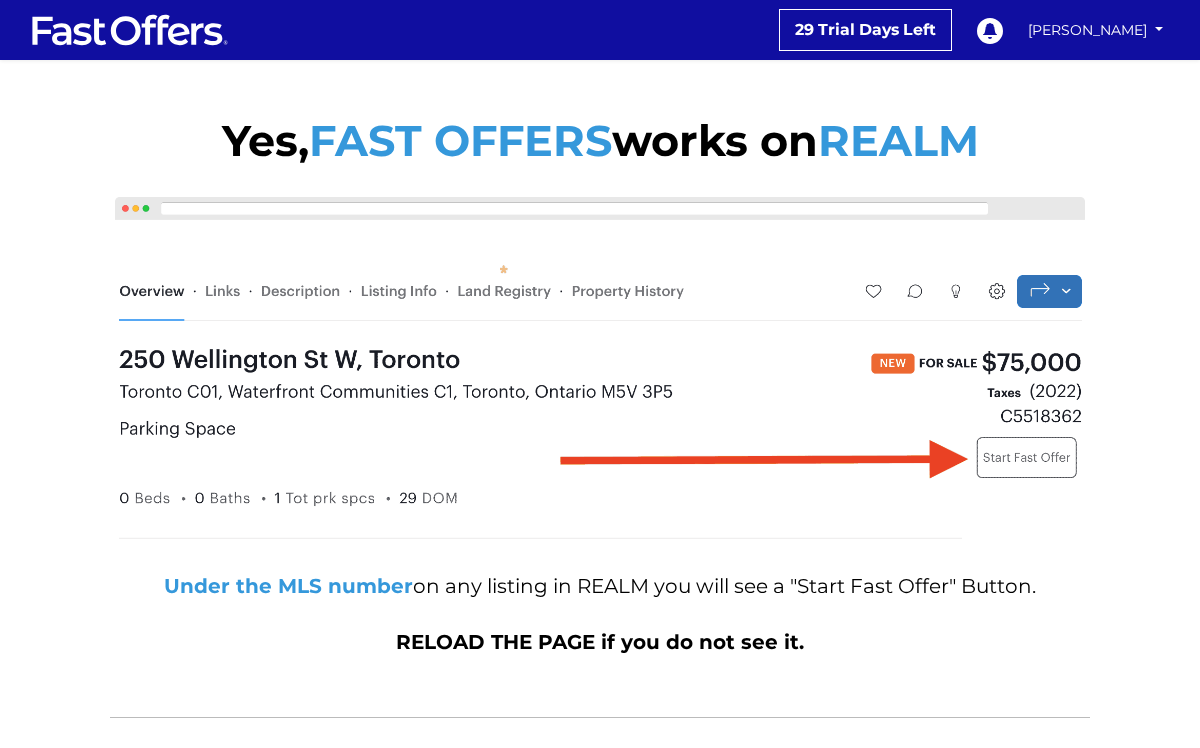 scroll, scrollTop: 0, scrollLeft: 0, axis: both 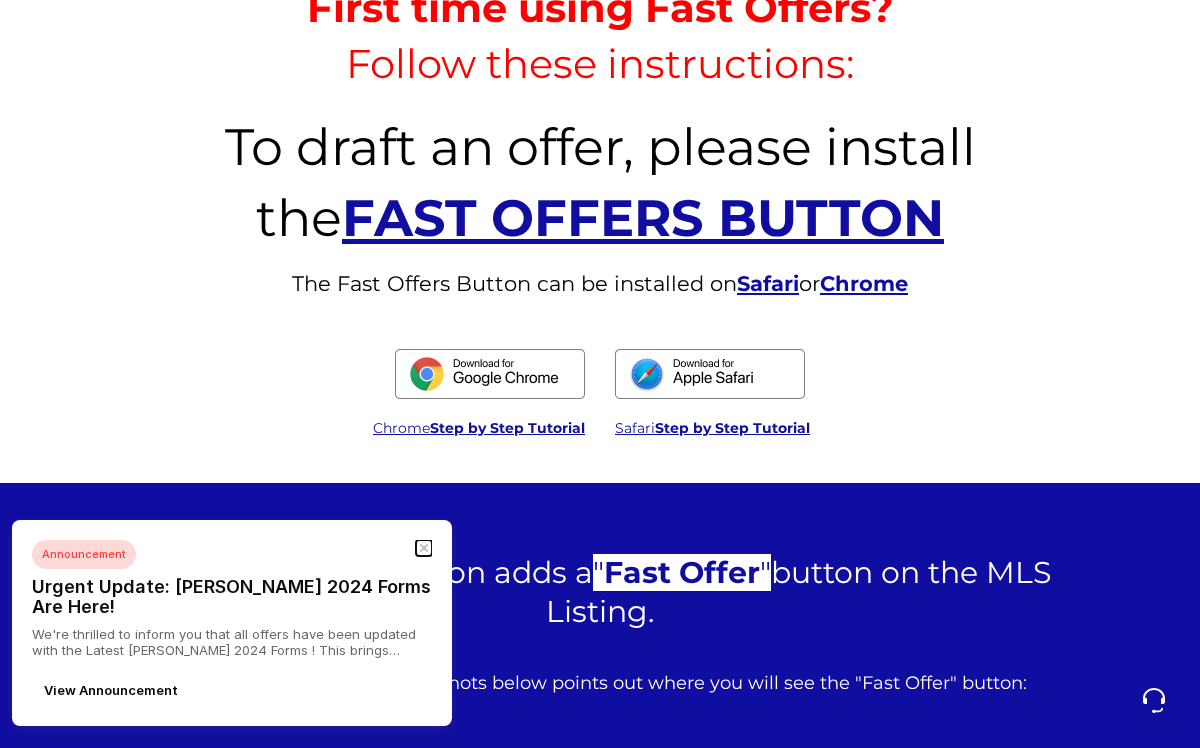 click 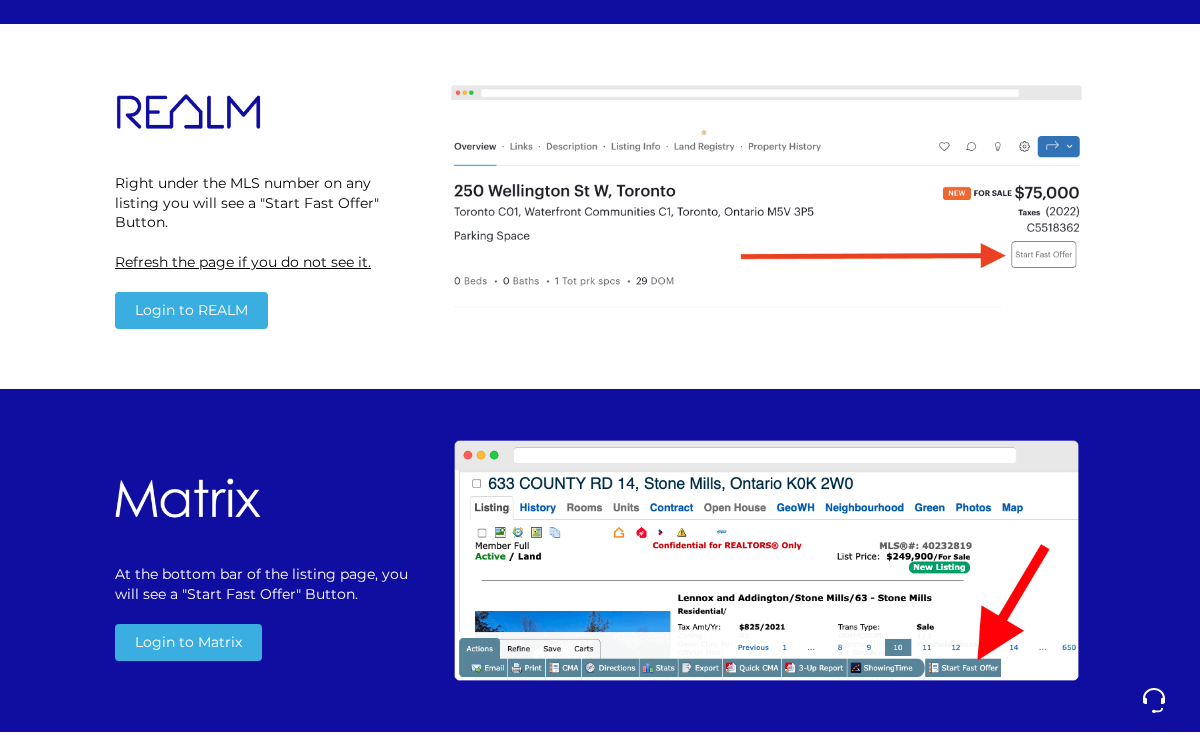 scroll, scrollTop: 1544, scrollLeft: 0, axis: vertical 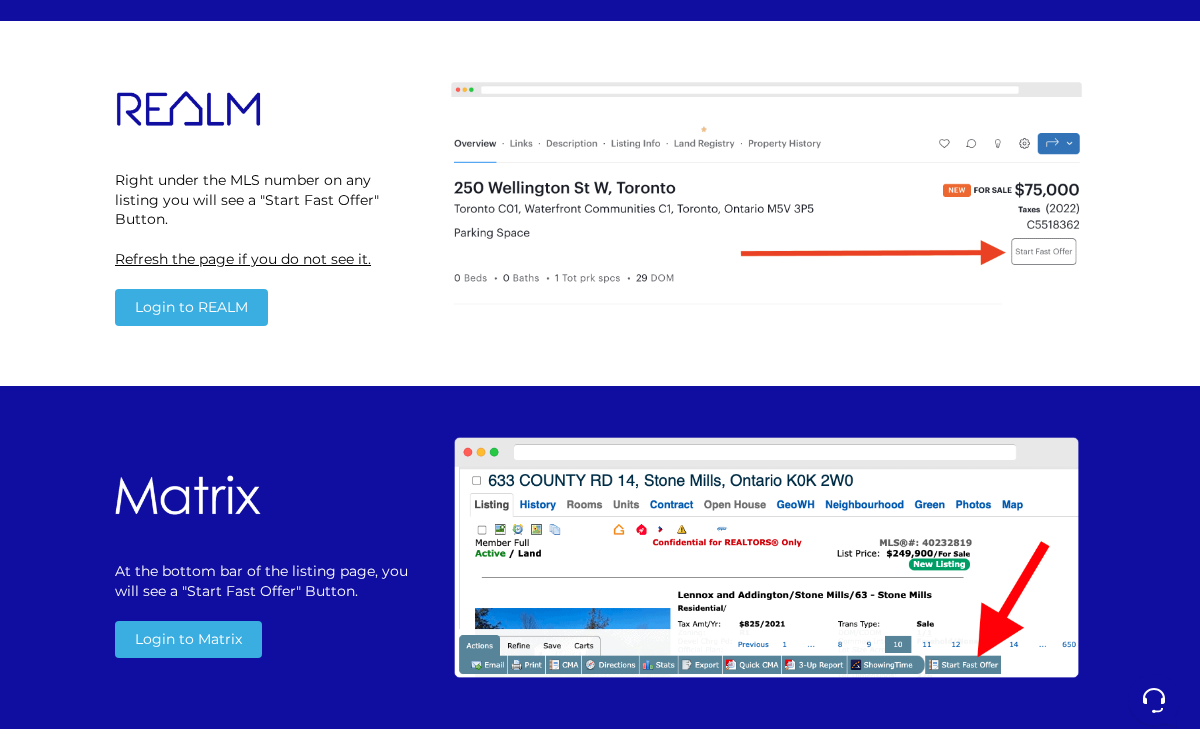 click on "Login to REALM" at bounding box center [191, 307] 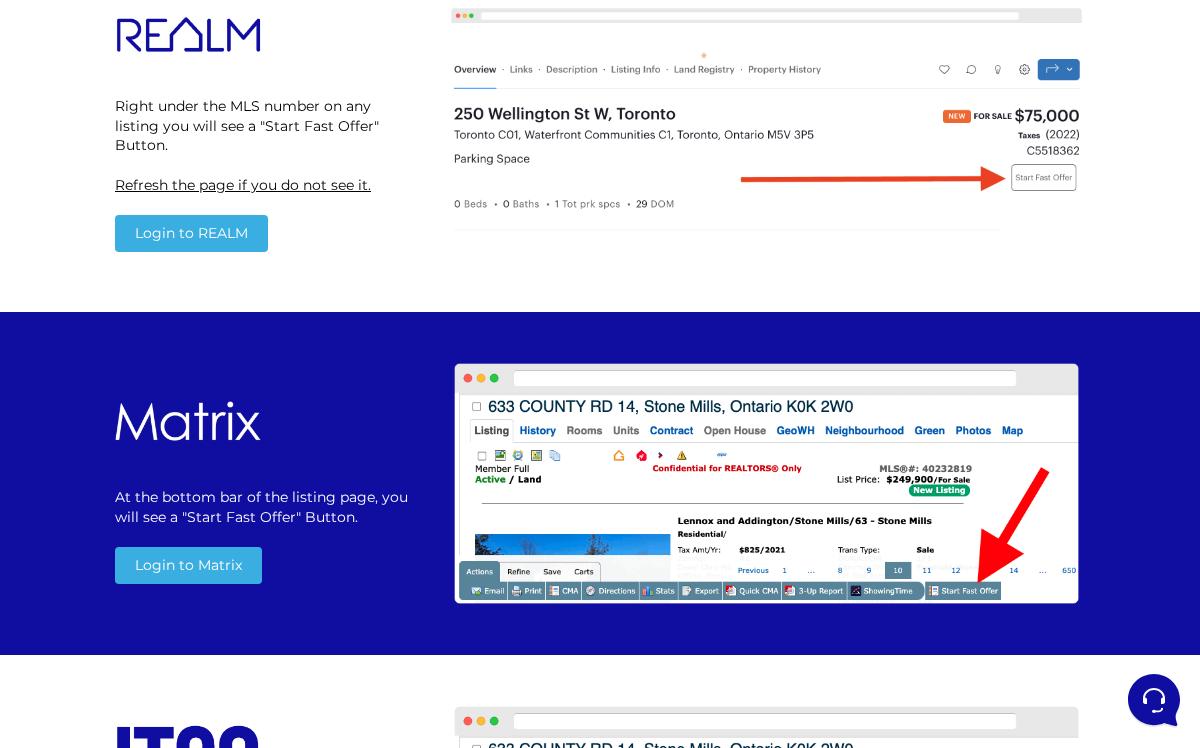 scroll, scrollTop: 1571, scrollLeft: 0, axis: vertical 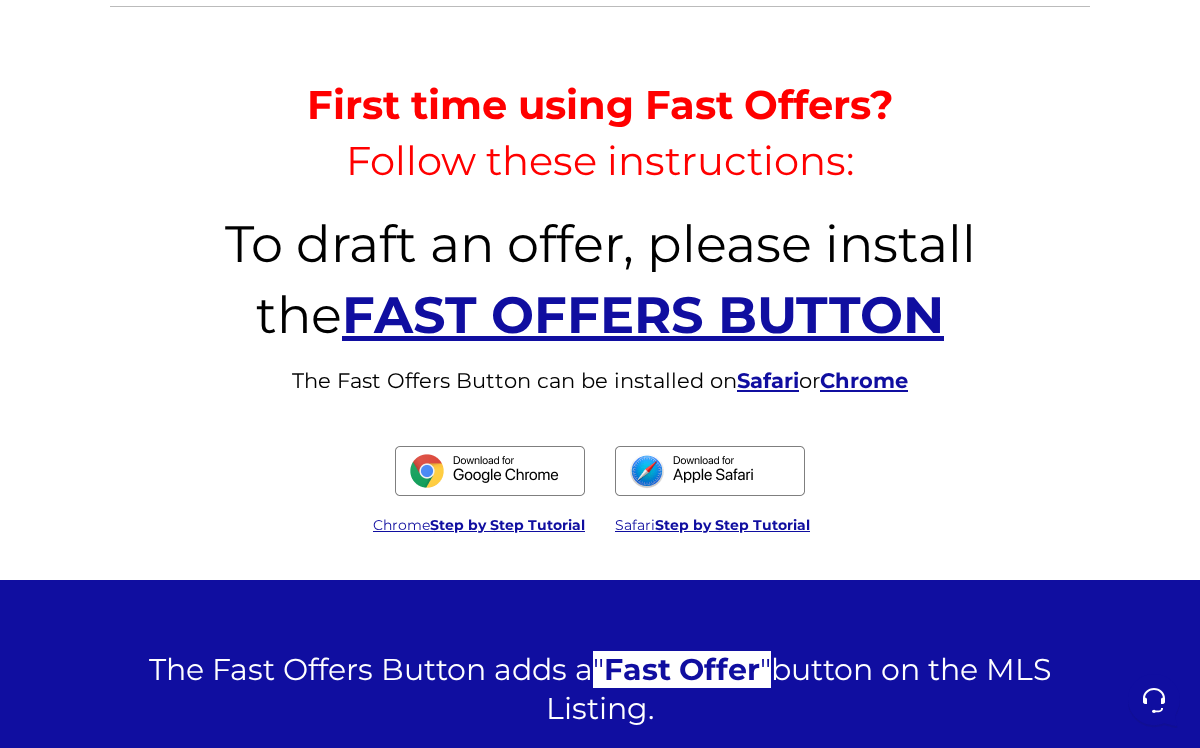 click at bounding box center [490, 471] 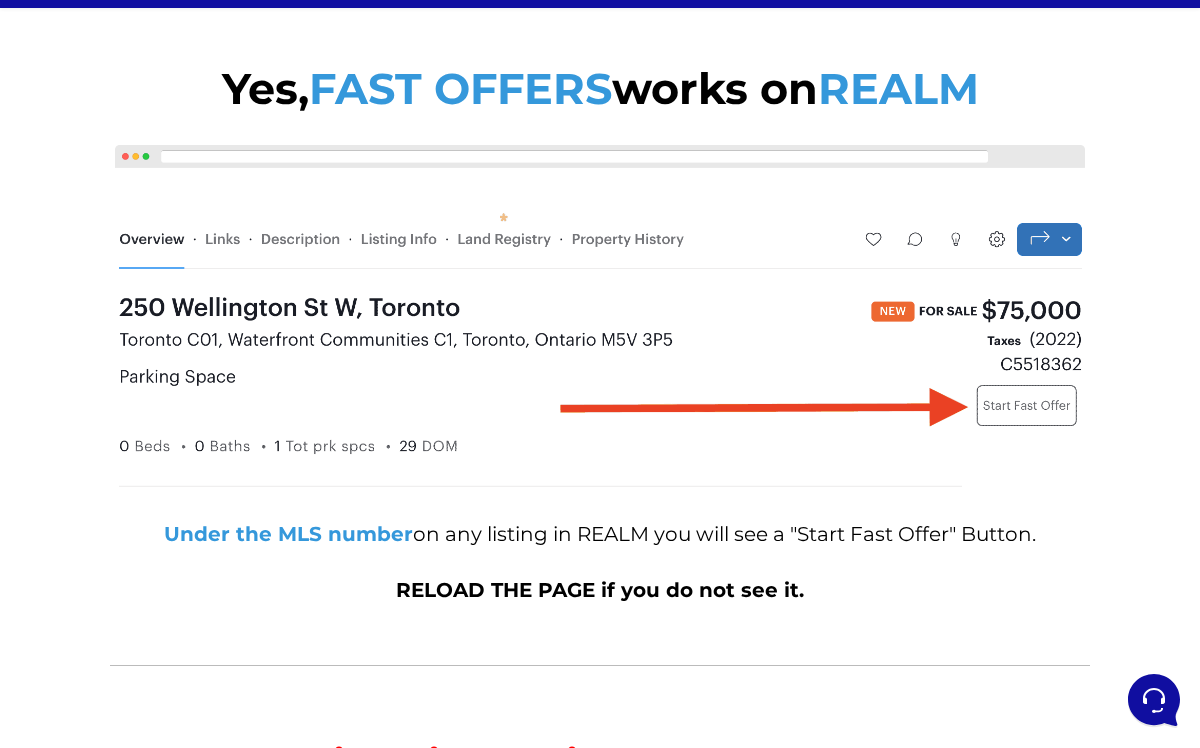 scroll, scrollTop: 0, scrollLeft: 0, axis: both 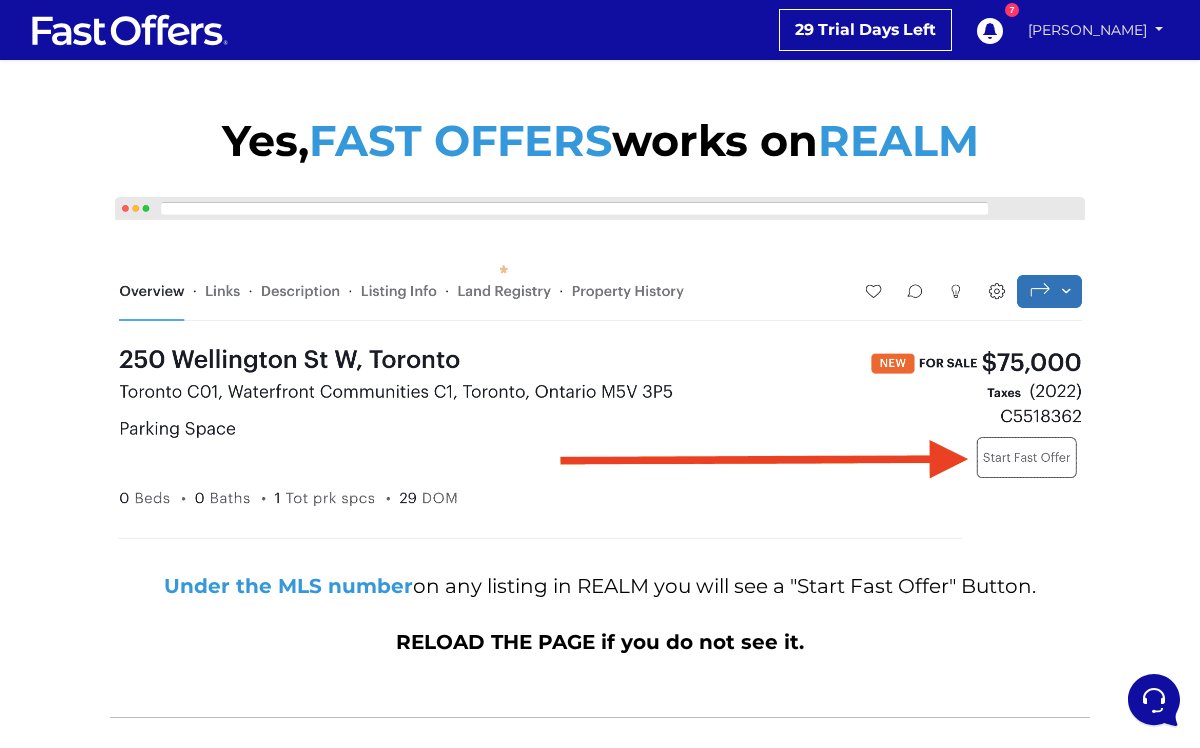 click on "[PERSON_NAME]" at bounding box center (1095, 30) 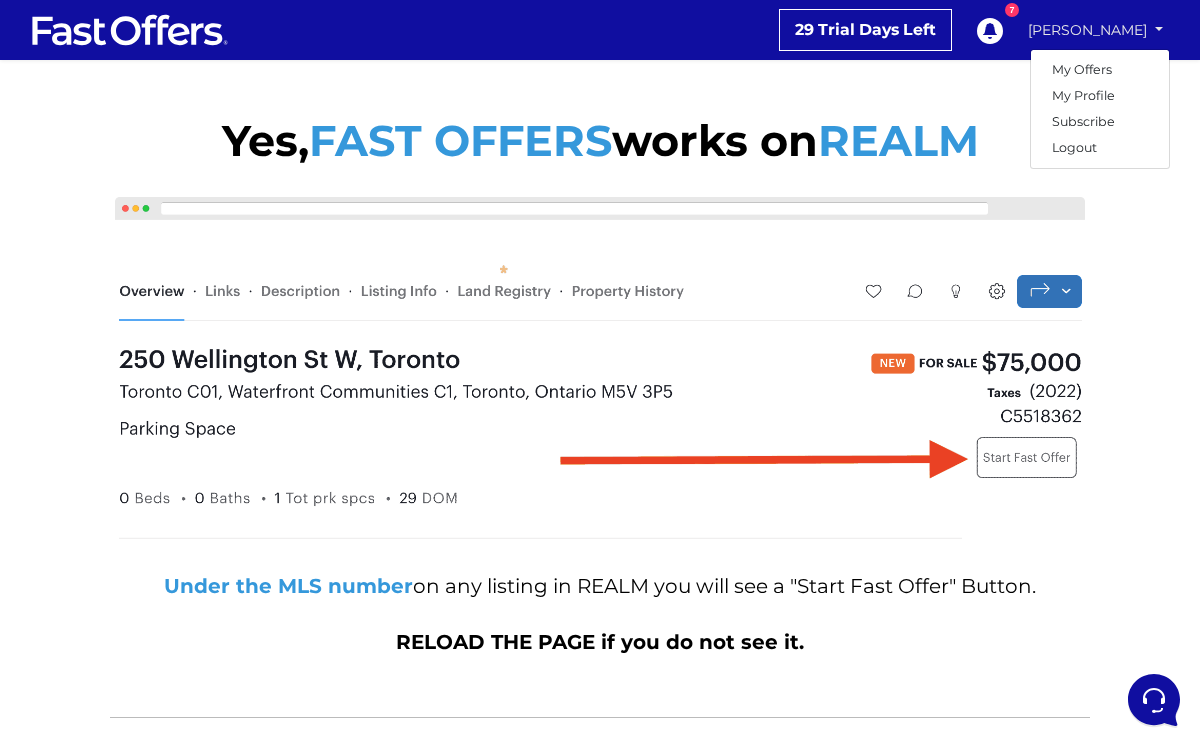 click on "[PERSON_NAME]" at bounding box center [1095, 30] 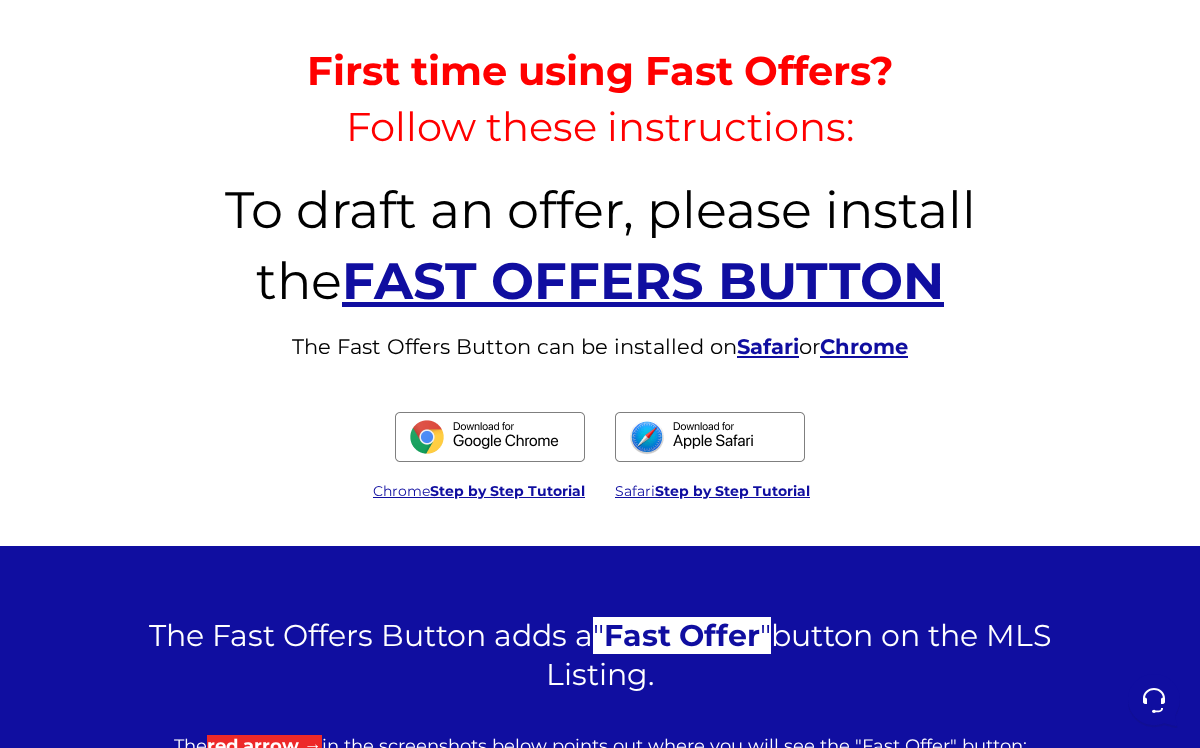 scroll, scrollTop: 733, scrollLeft: 0, axis: vertical 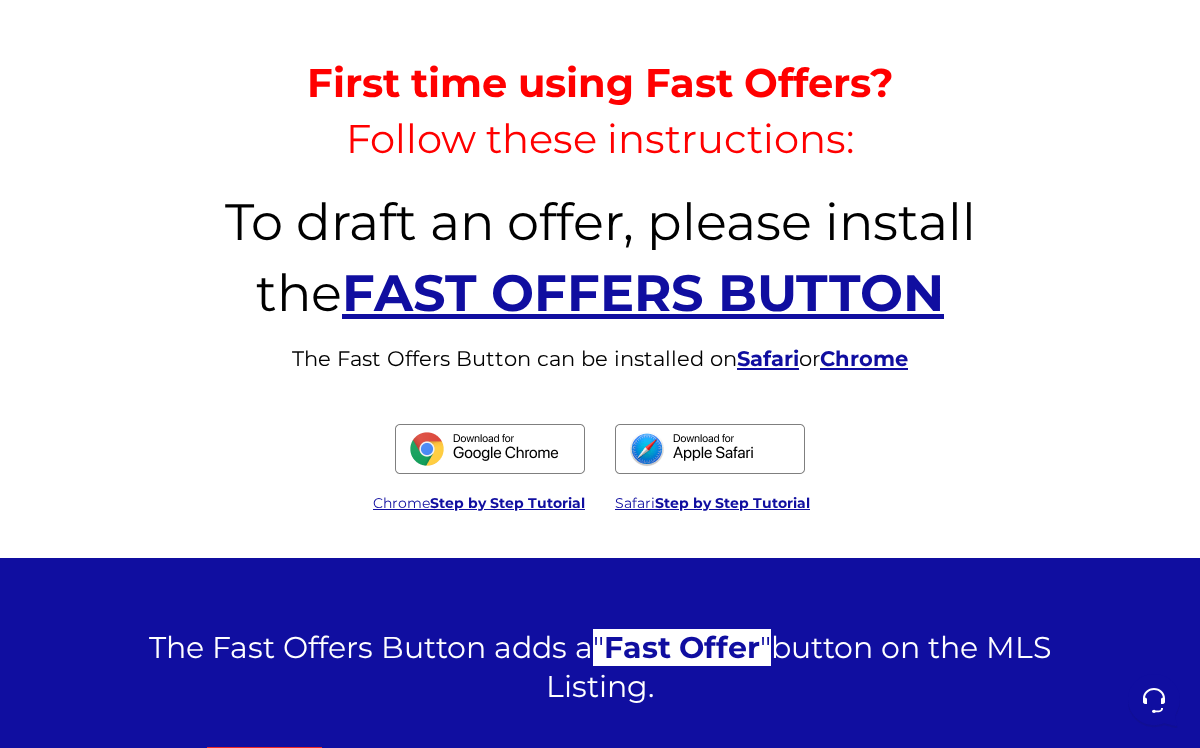 click on "Step by Step Tutorial" at bounding box center [507, 503] 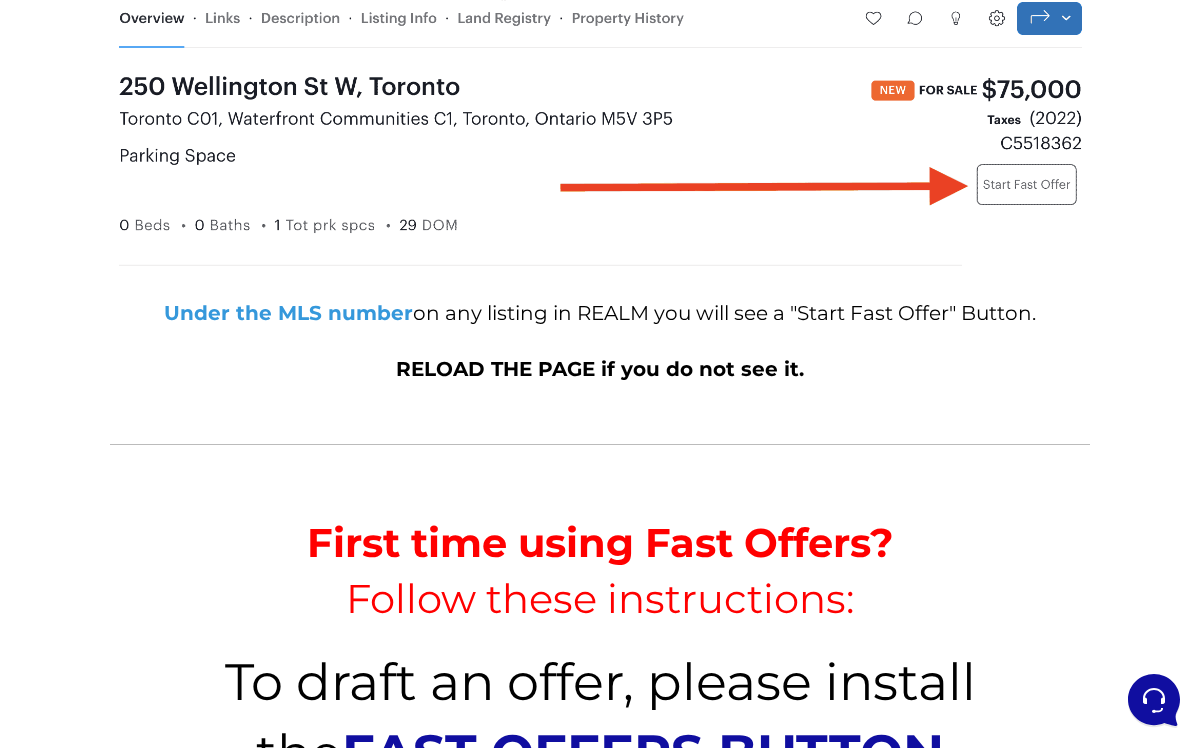 scroll, scrollTop: 0, scrollLeft: 0, axis: both 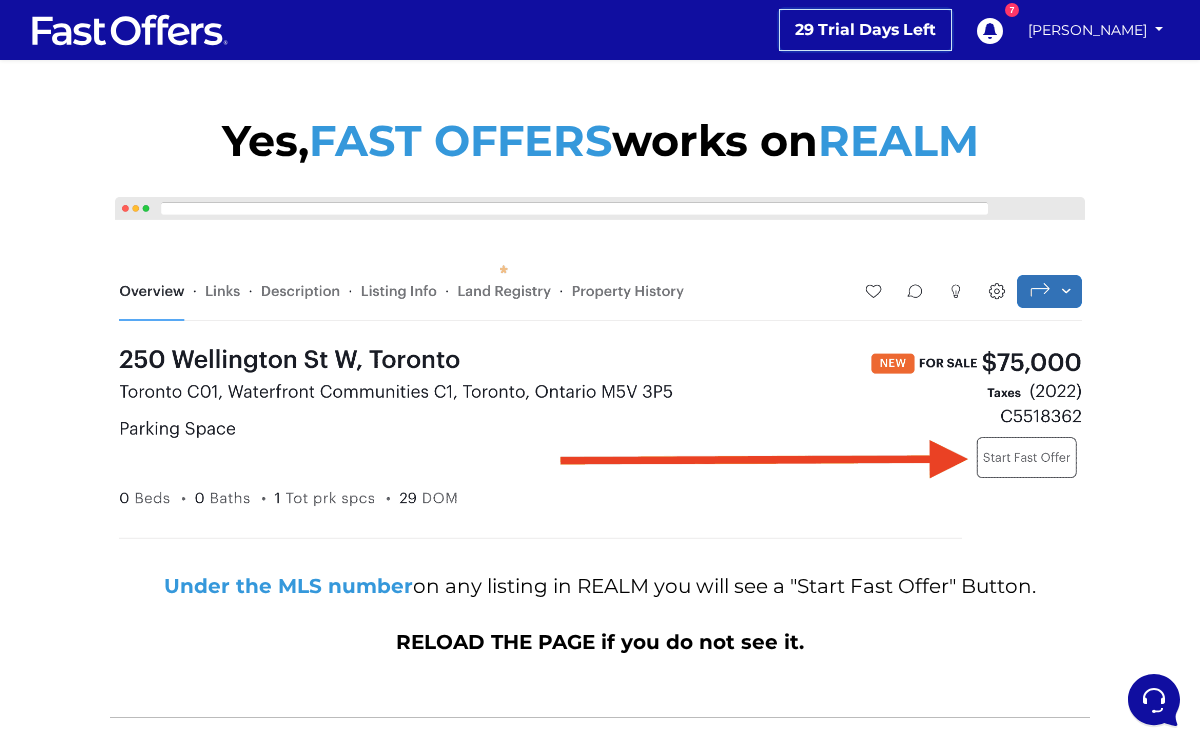 click on "29 Trial Days Left" at bounding box center (865, 30) 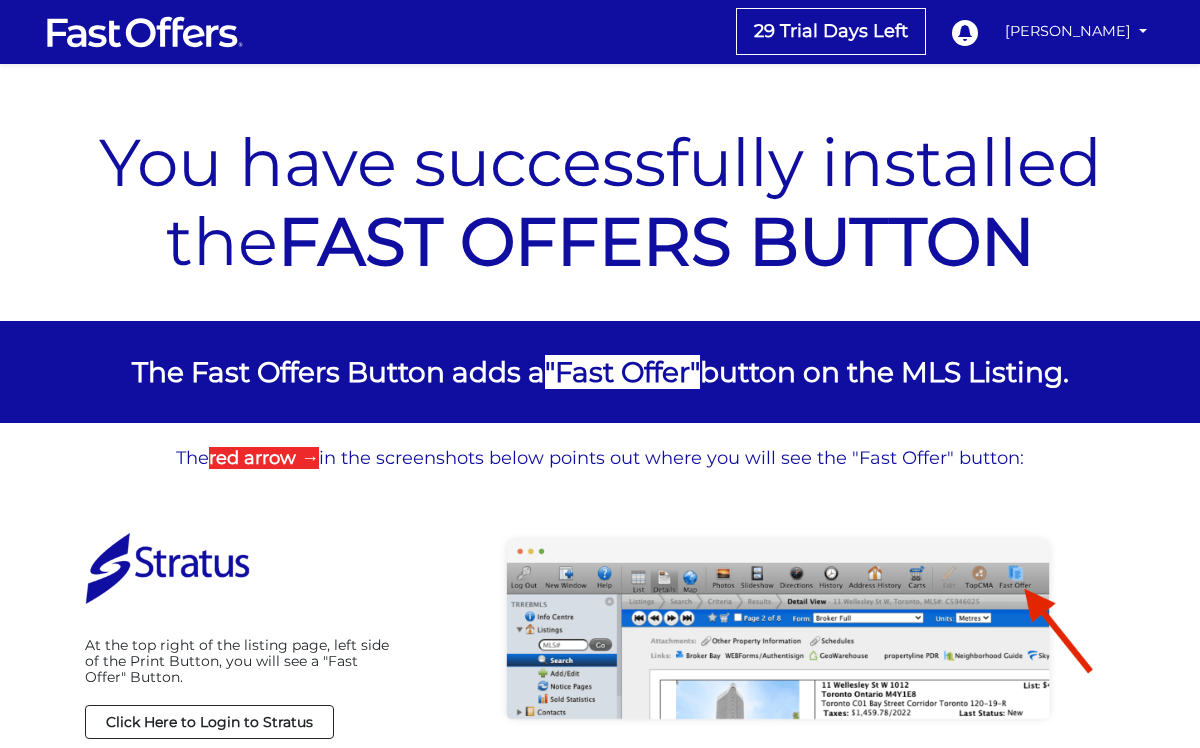 scroll, scrollTop: 0, scrollLeft: 0, axis: both 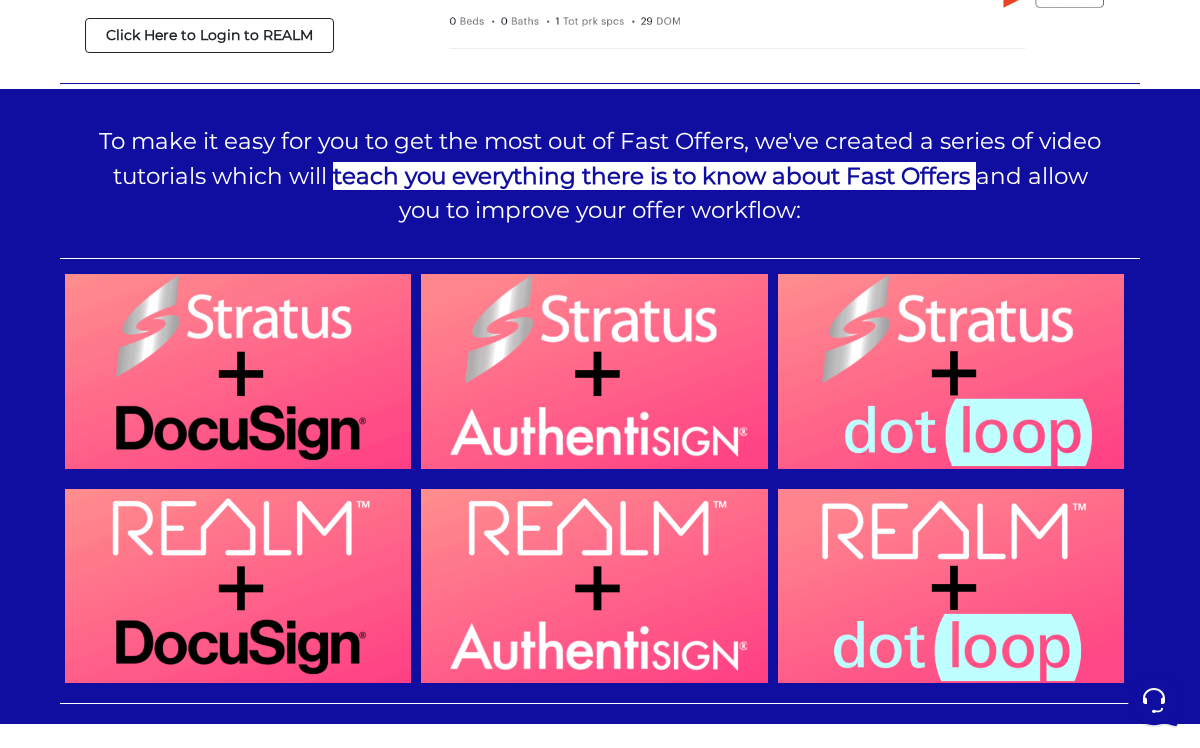 click at bounding box center (238, 586) 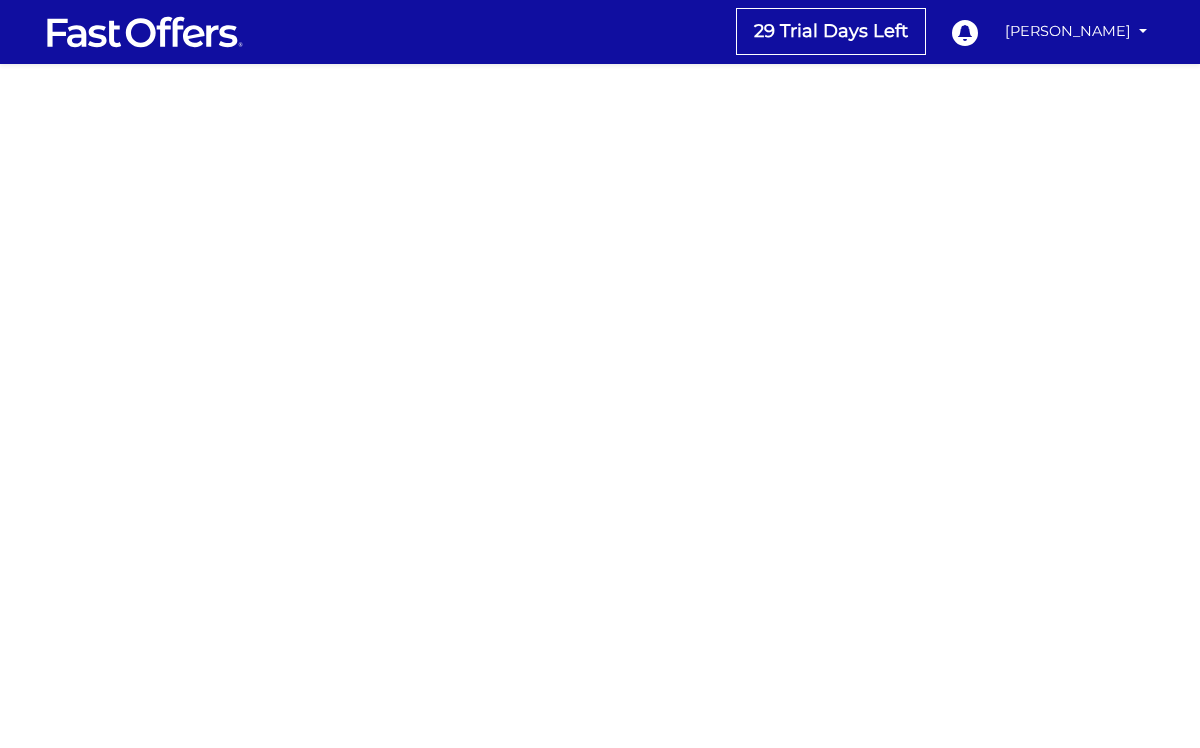 scroll, scrollTop: 0, scrollLeft: 0, axis: both 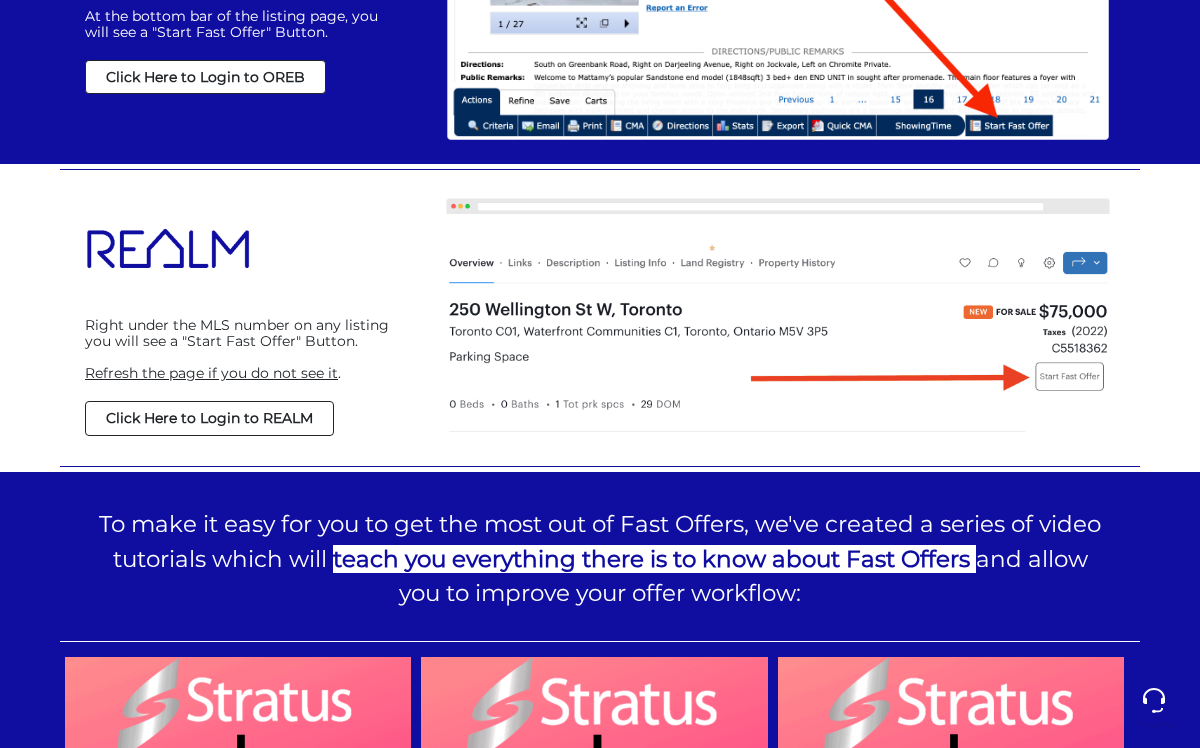 click on "Click Here to Login to REALM" at bounding box center [209, 418] 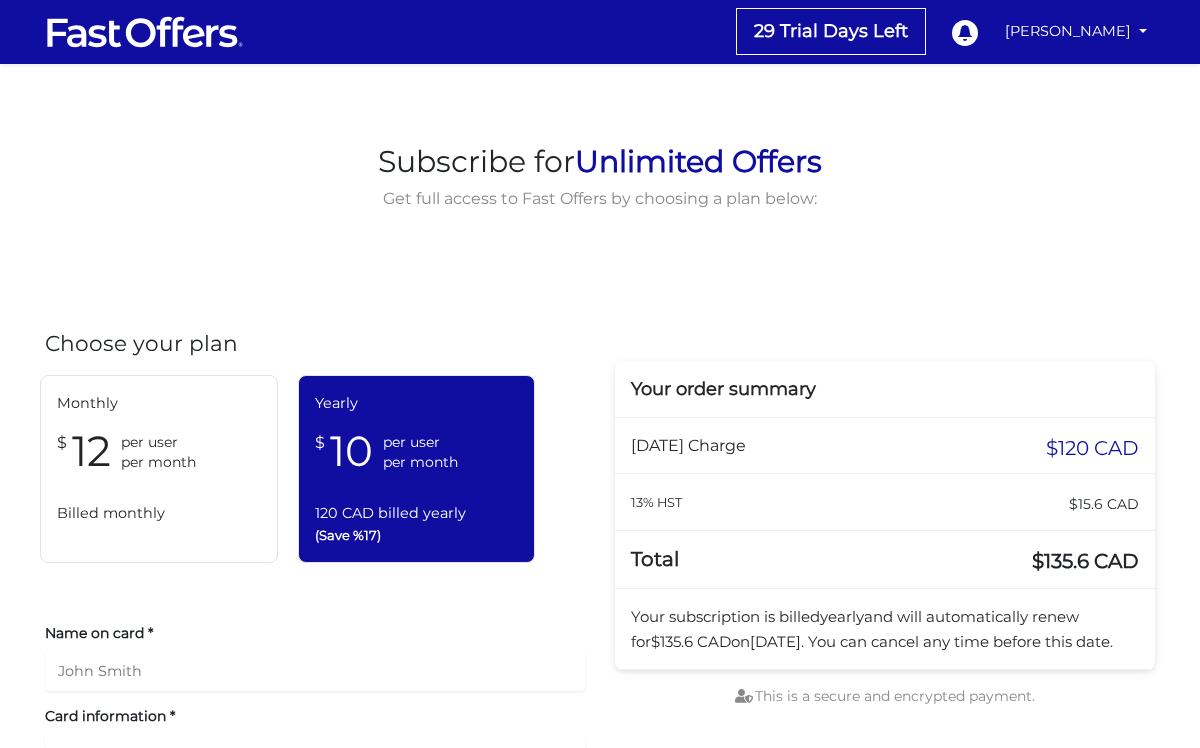 scroll, scrollTop: 0, scrollLeft: 0, axis: both 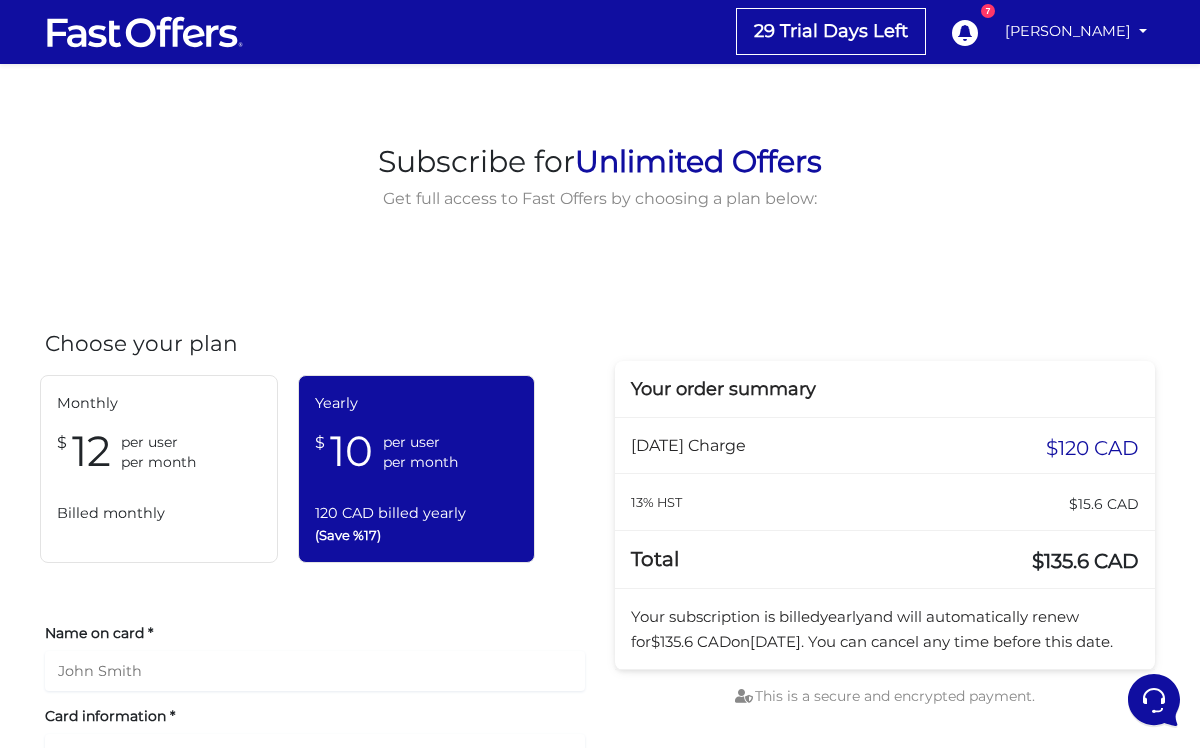click at bounding box center [145, 32] 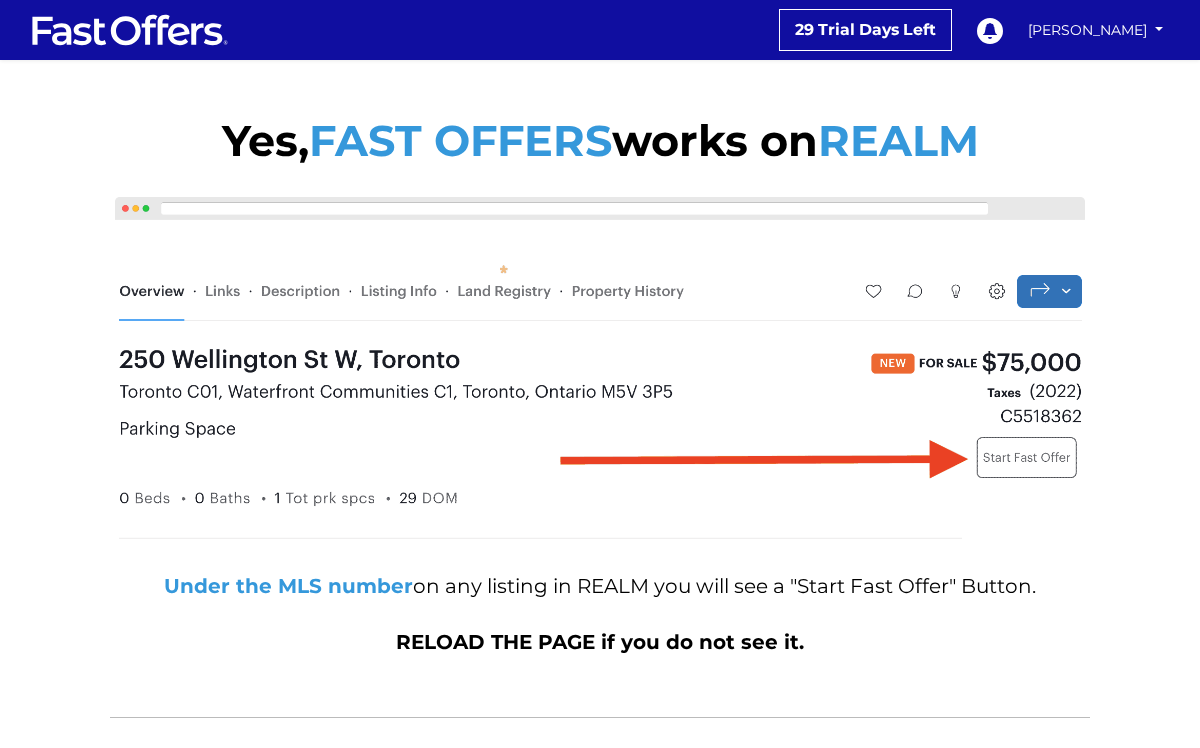 scroll, scrollTop: 0, scrollLeft: 0, axis: both 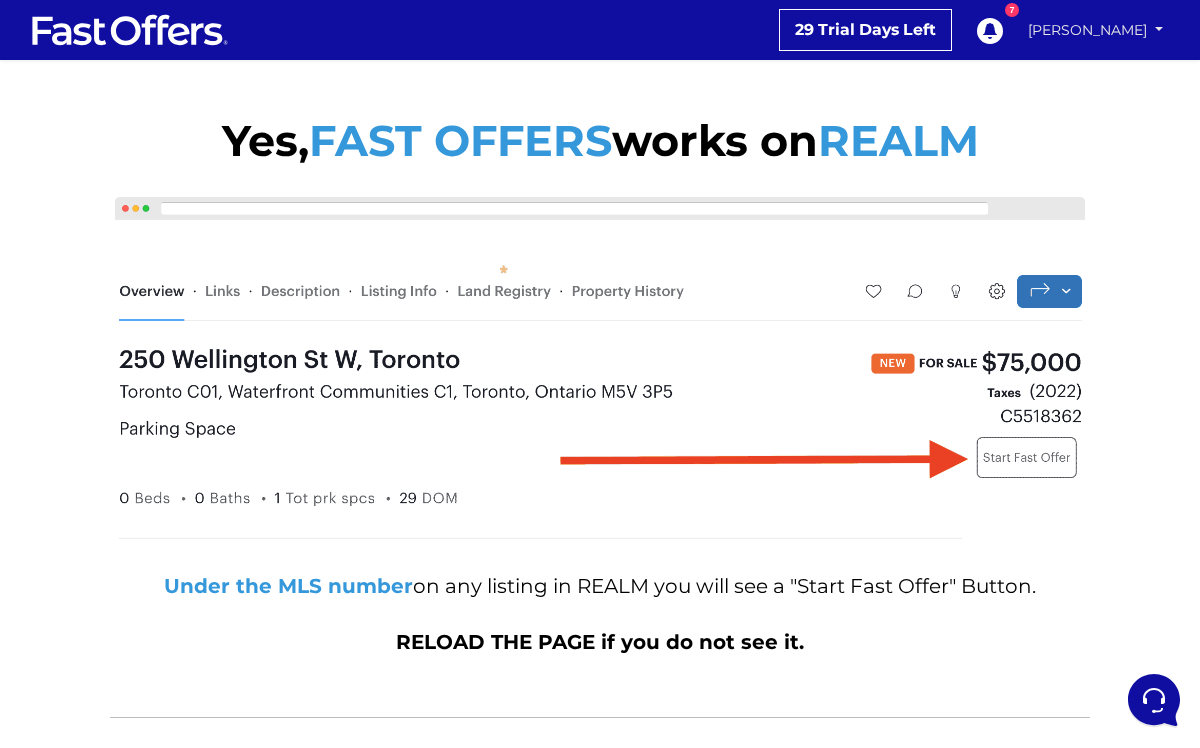 click on "[PERSON_NAME]" at bounding box center [1095, 30] 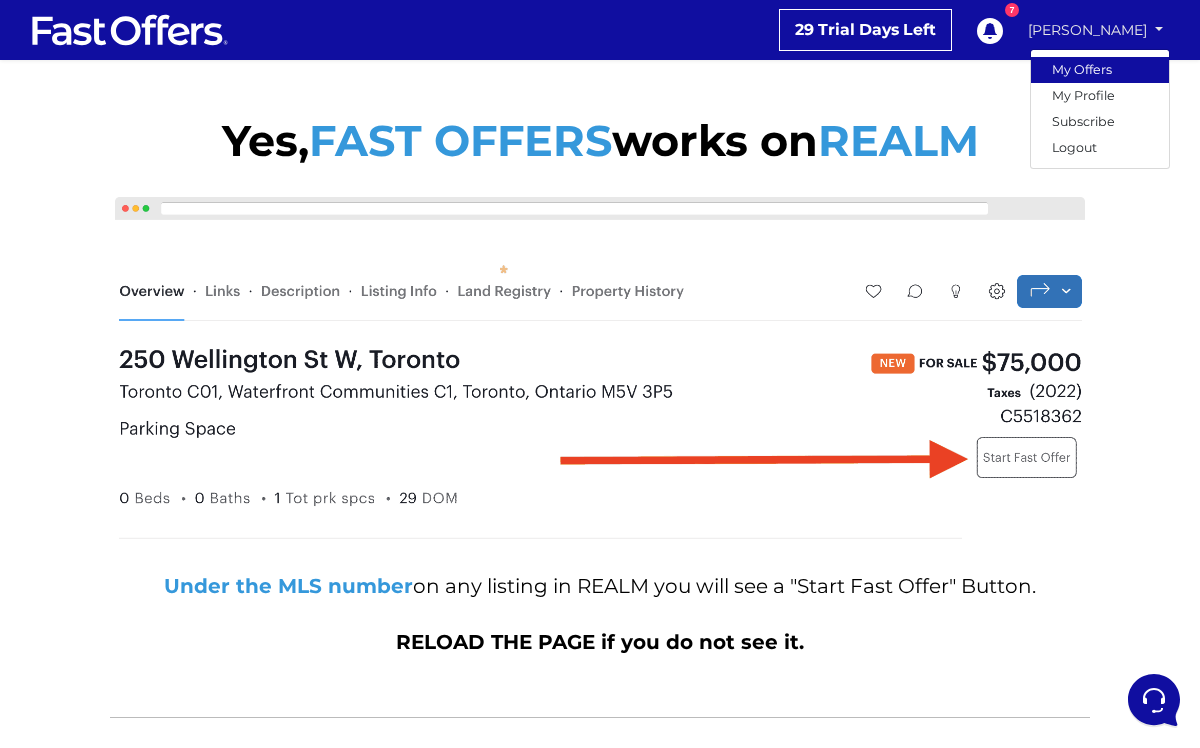 click on "My Offers" at bounding box center [1100, 70] 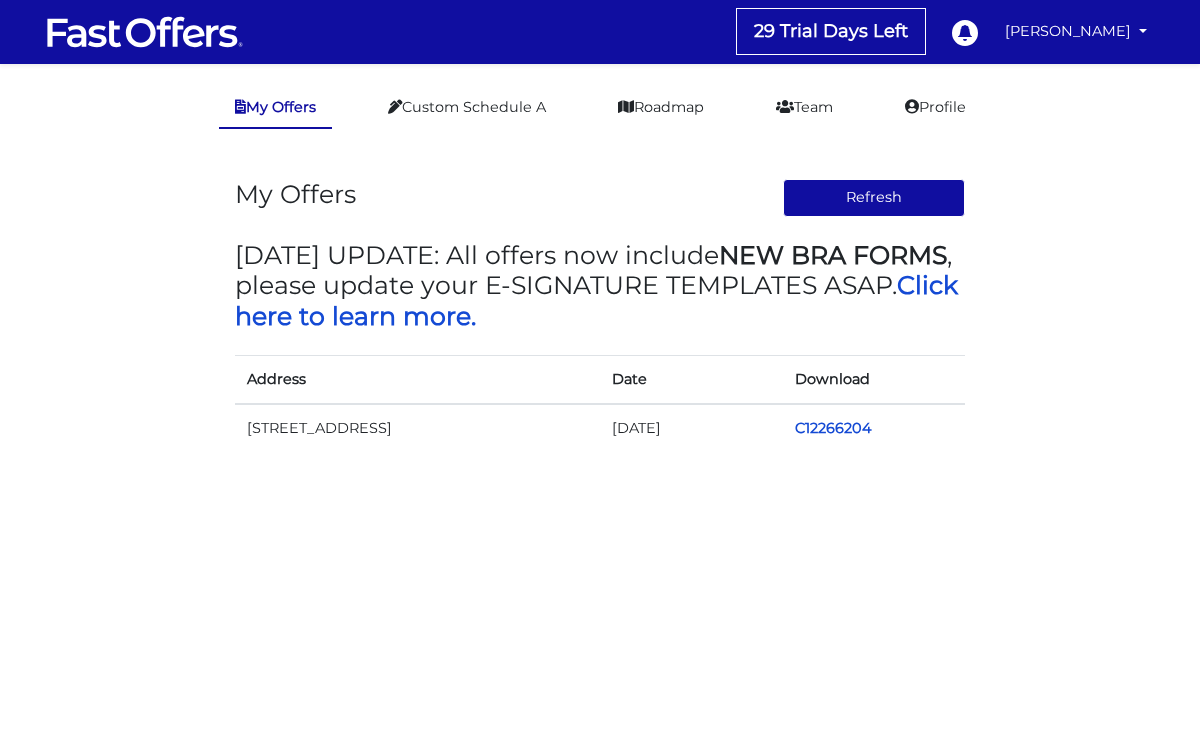 scroll, scrollTop: 0, scrollLeft: 0, axis: both 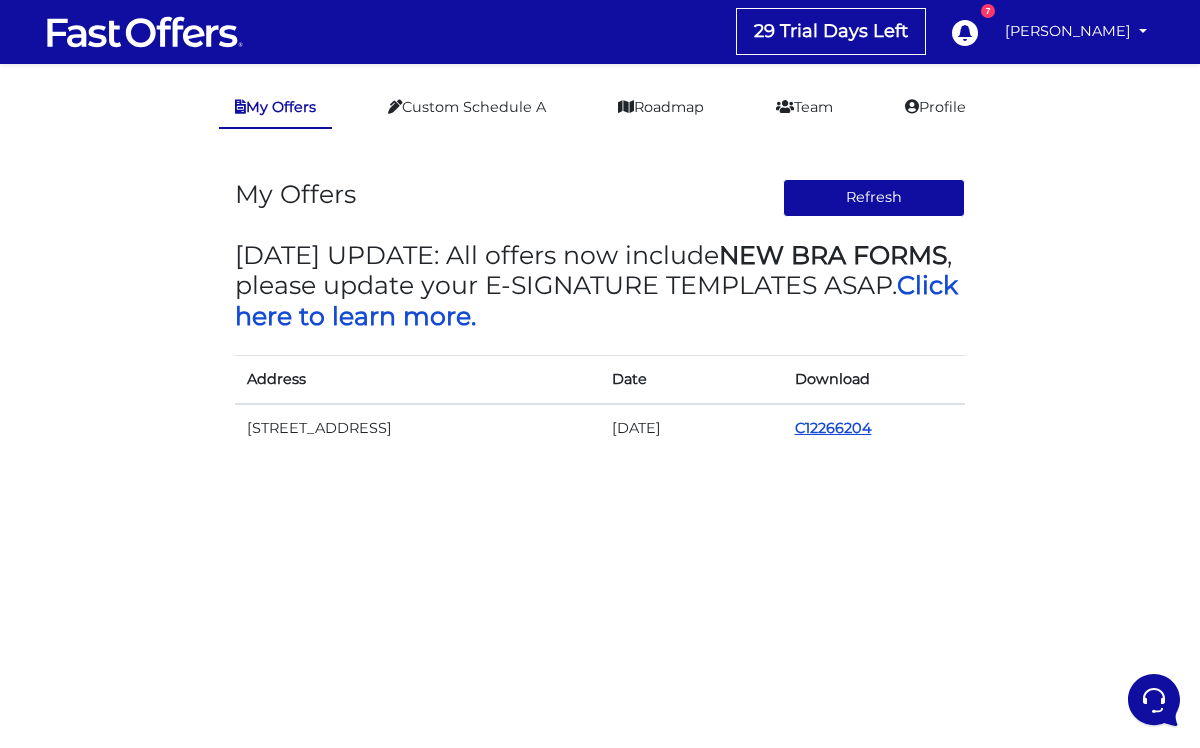 click on "C12266204" at bounding box center (833, 428) 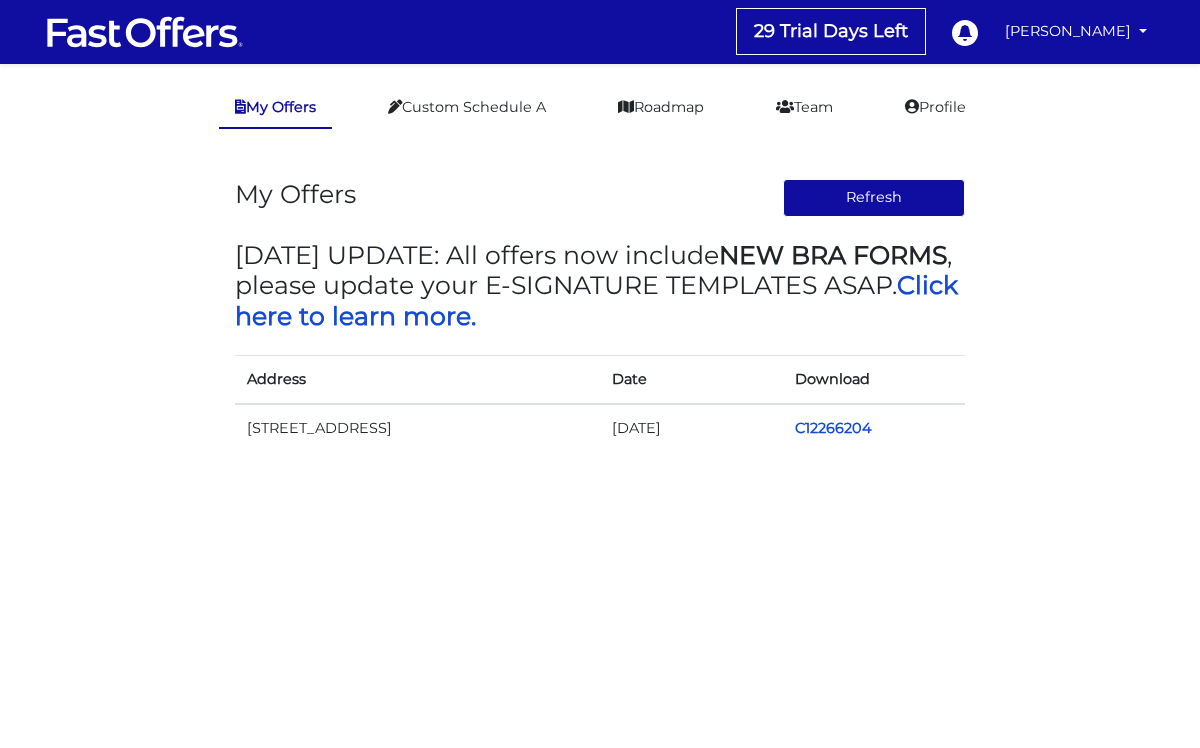 scroll, scrollTop: 0, scrollLeft: 0, axis: both 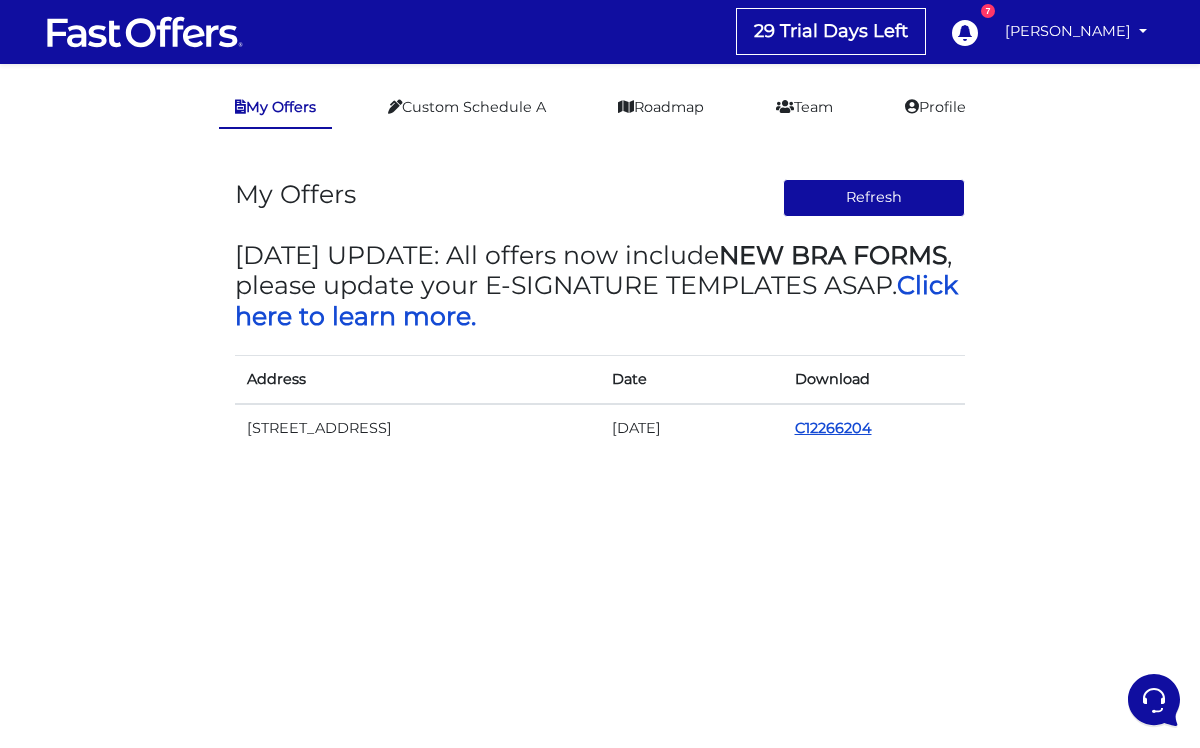 click on "C12266204" at bounding box center [833, 428] 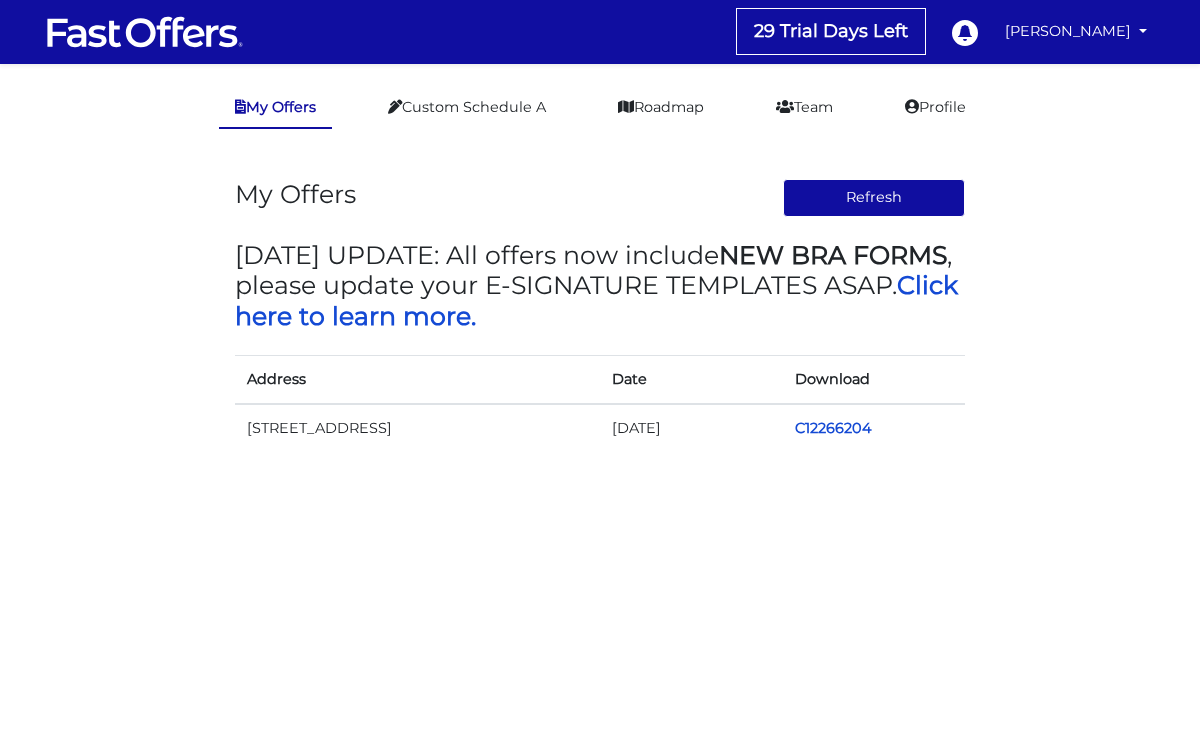 scroll, scrollTop: 0, scrollLeft: 0, axis: both 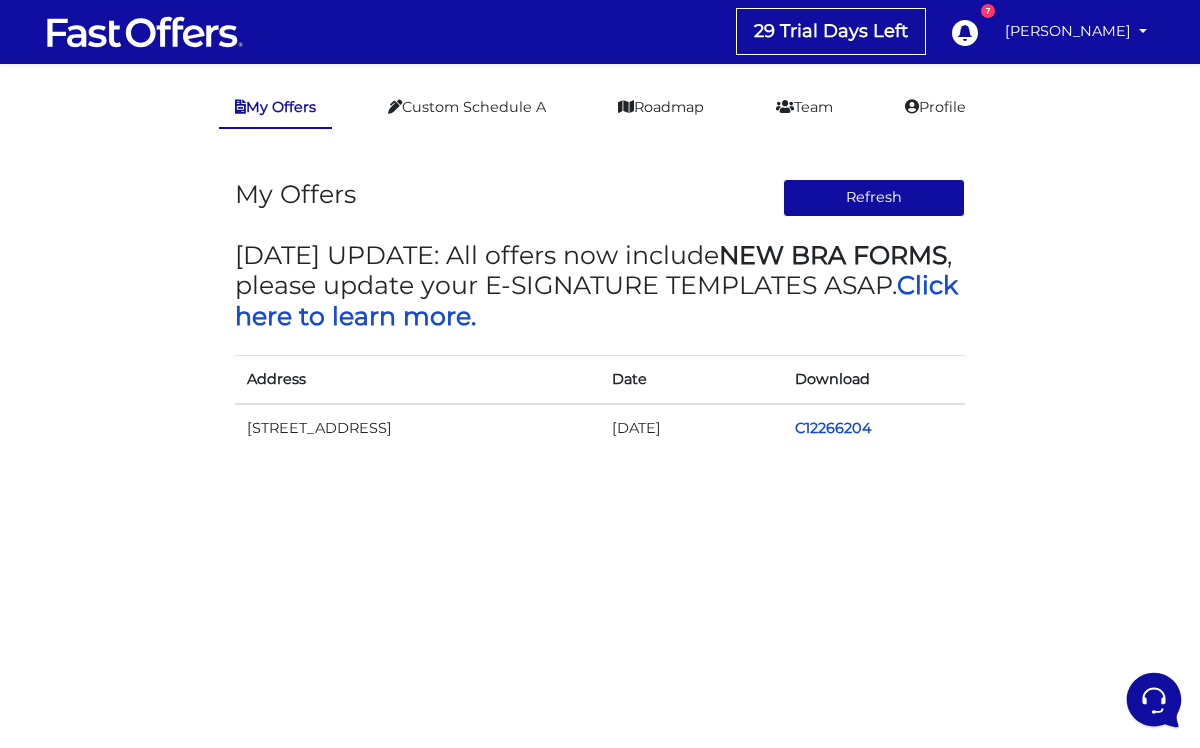 click 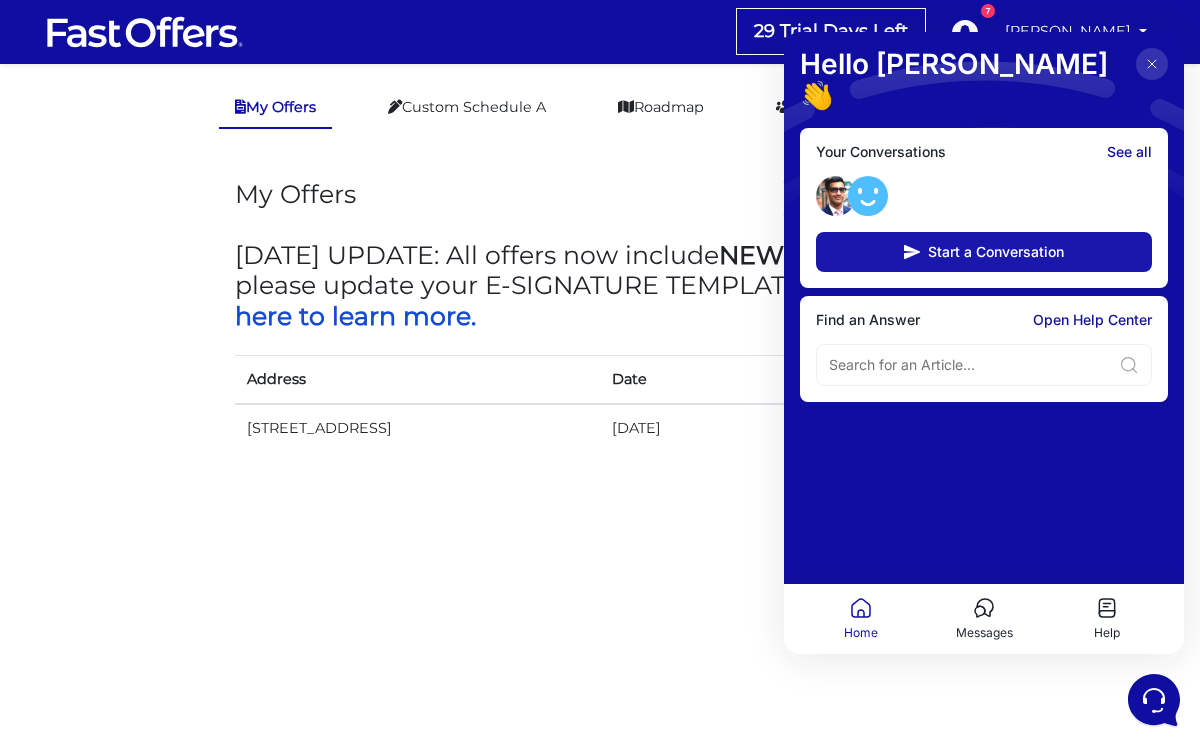 click on "Start a Conversation" at bounding box center [984, 252] 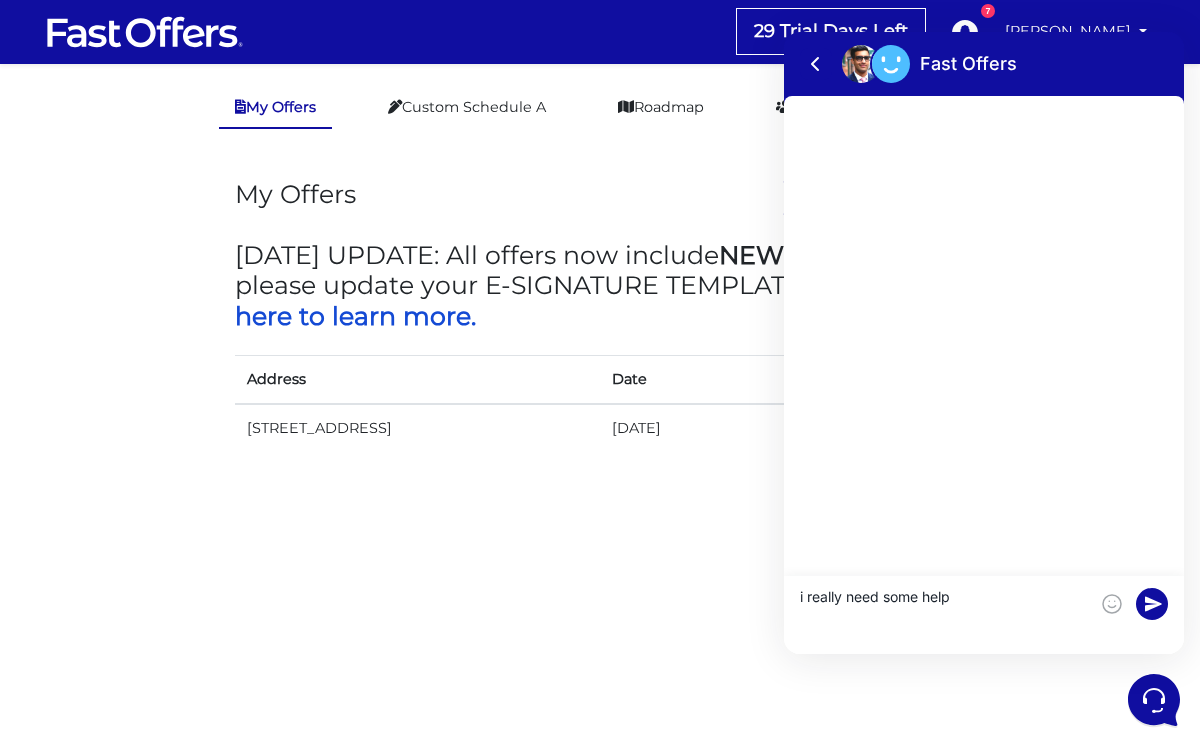 type on "i really need some help" 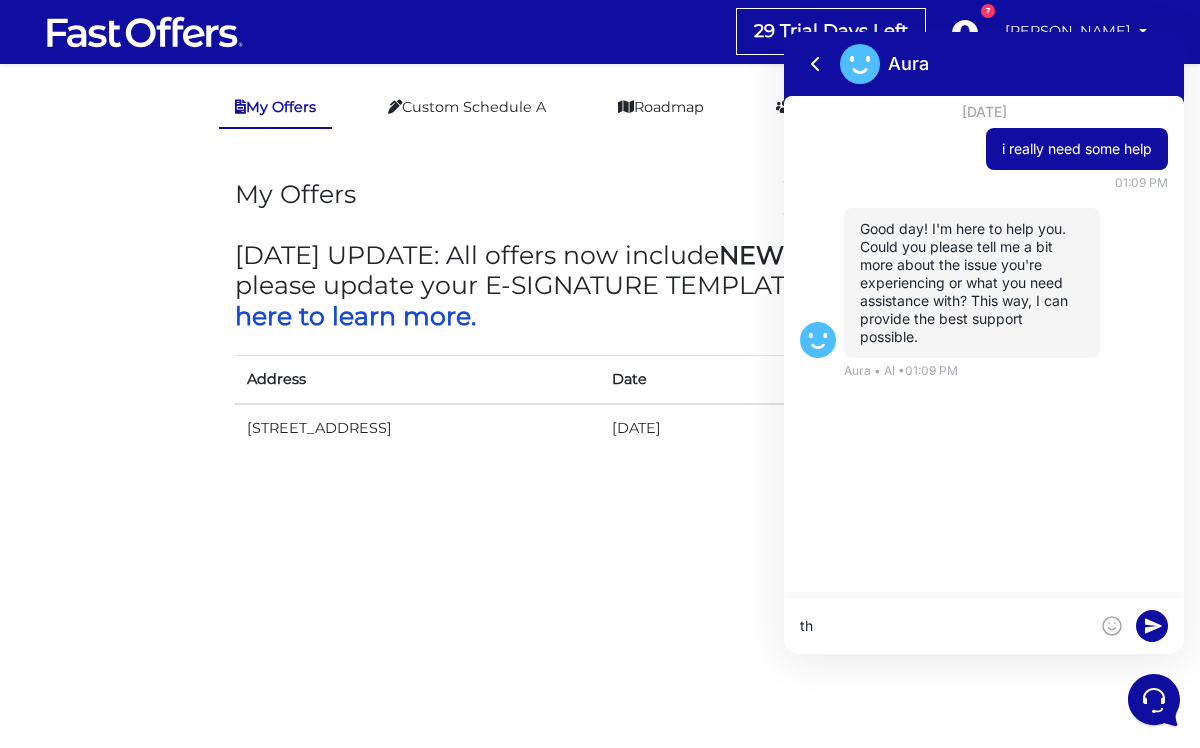 type on "t" 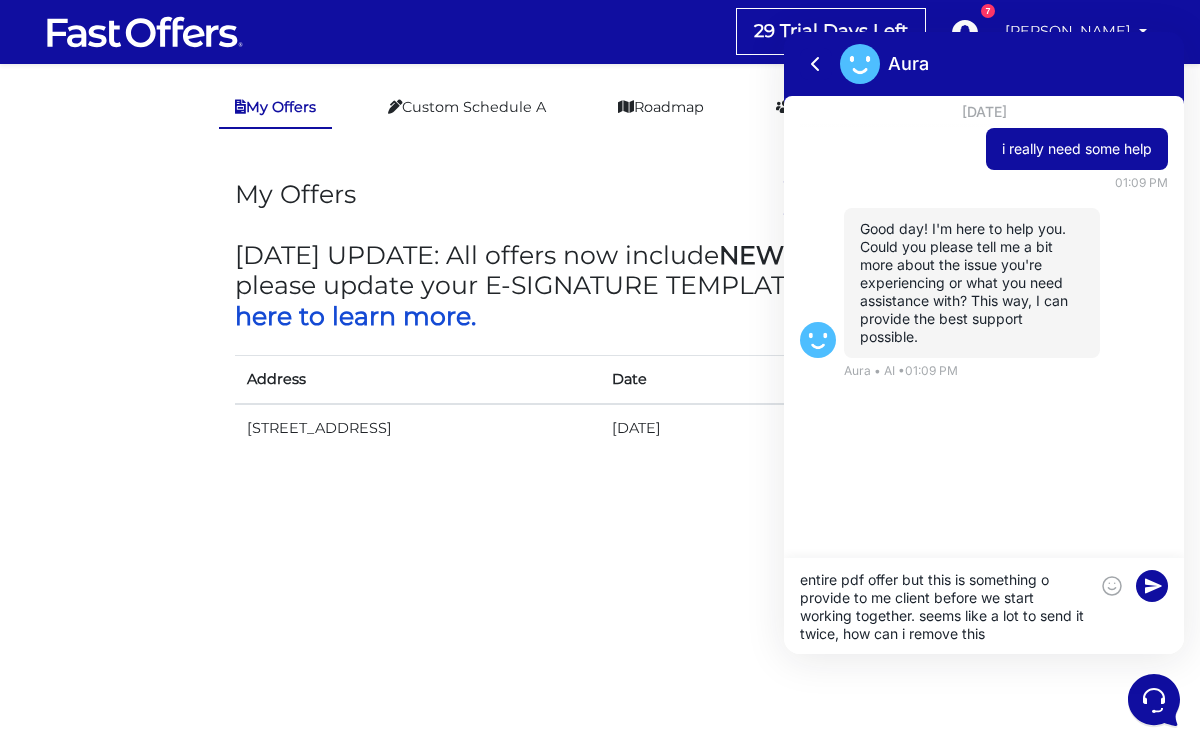 scroll, scrollTop: 0, scrollLeft: 0, axis: both 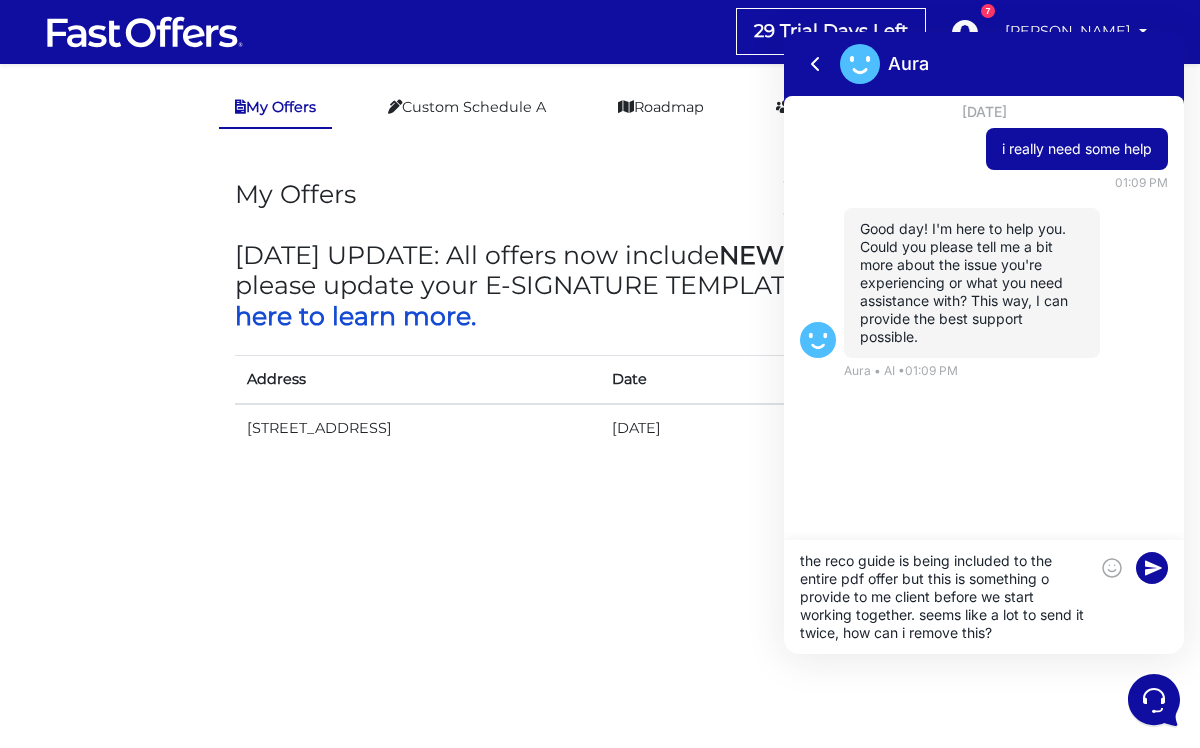 type on "the reco guide is being included to the entire pdf offer but this is something o provide to me client before we start working together. seems like a lot to send it twice, how can i remove this?" 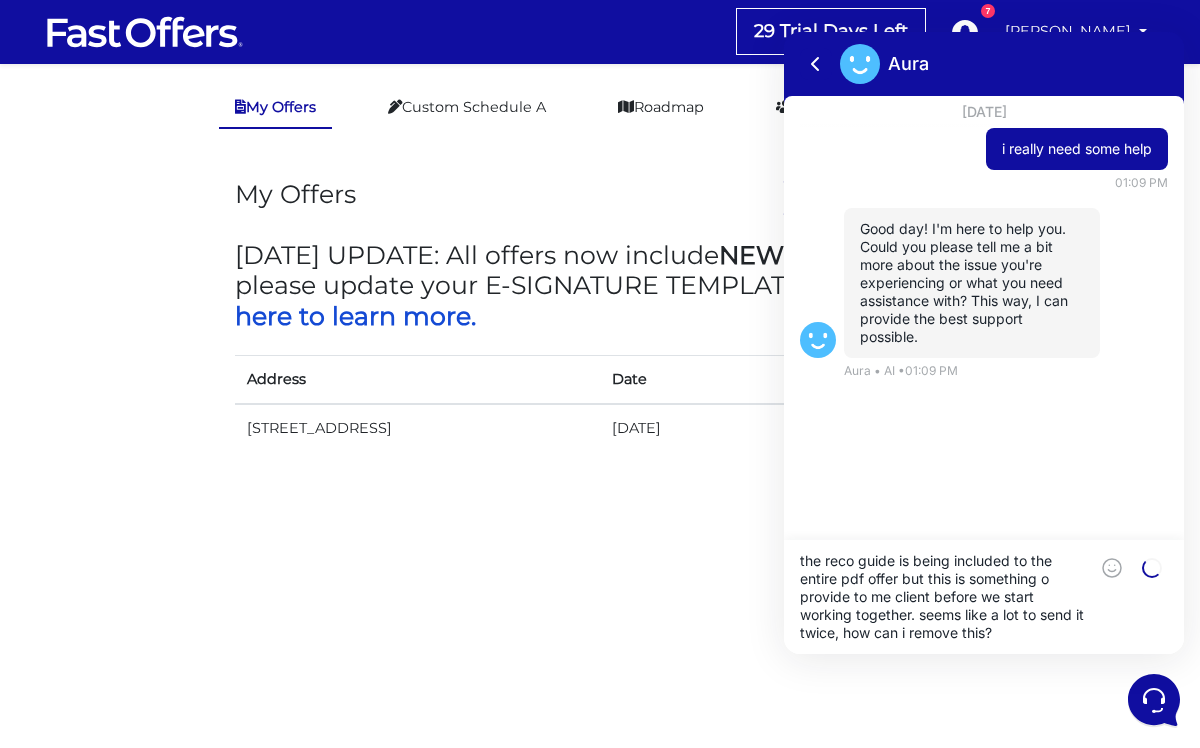 type 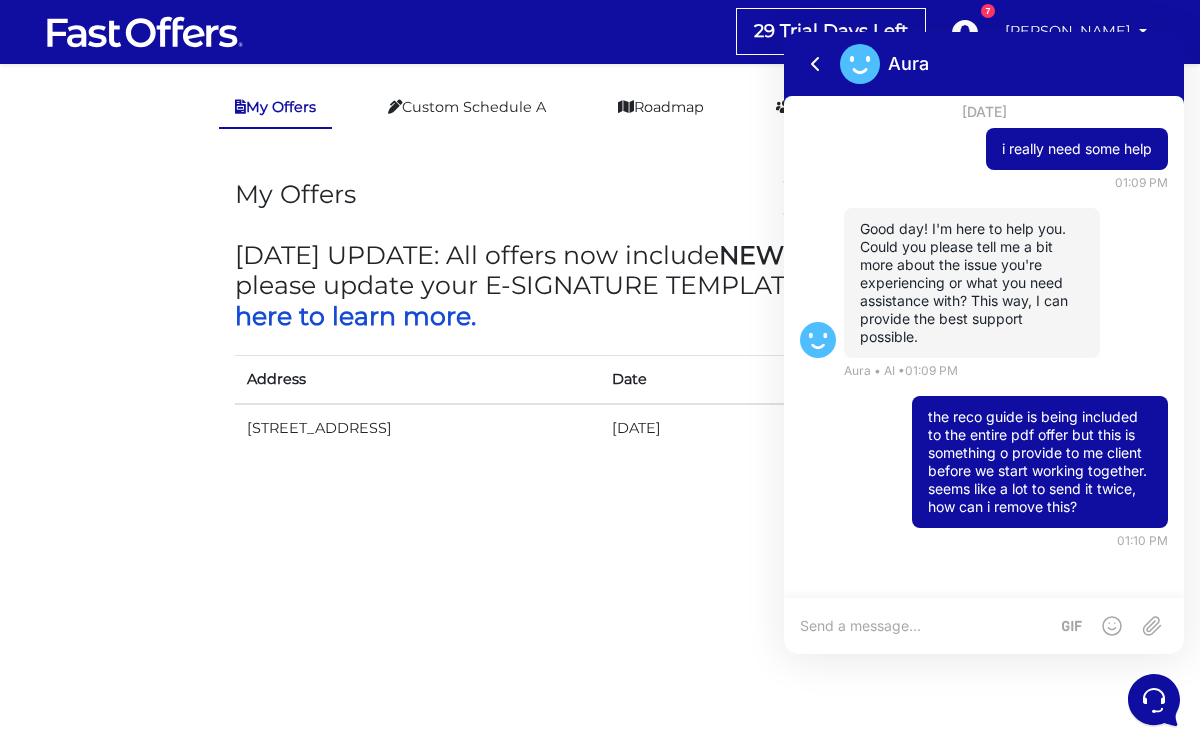 scroll, scrollTop: 408, scrollLeft: 0, axis: vertical 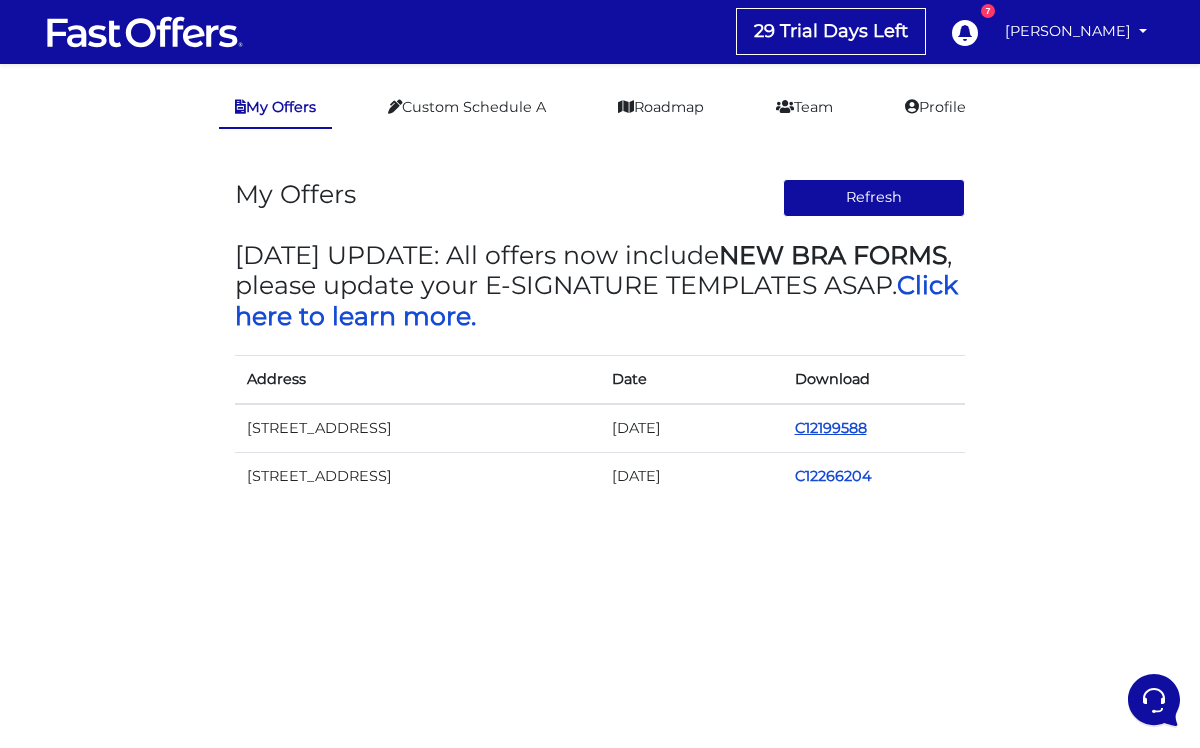 click on "C12199588" at bounding box center (831, 428) 